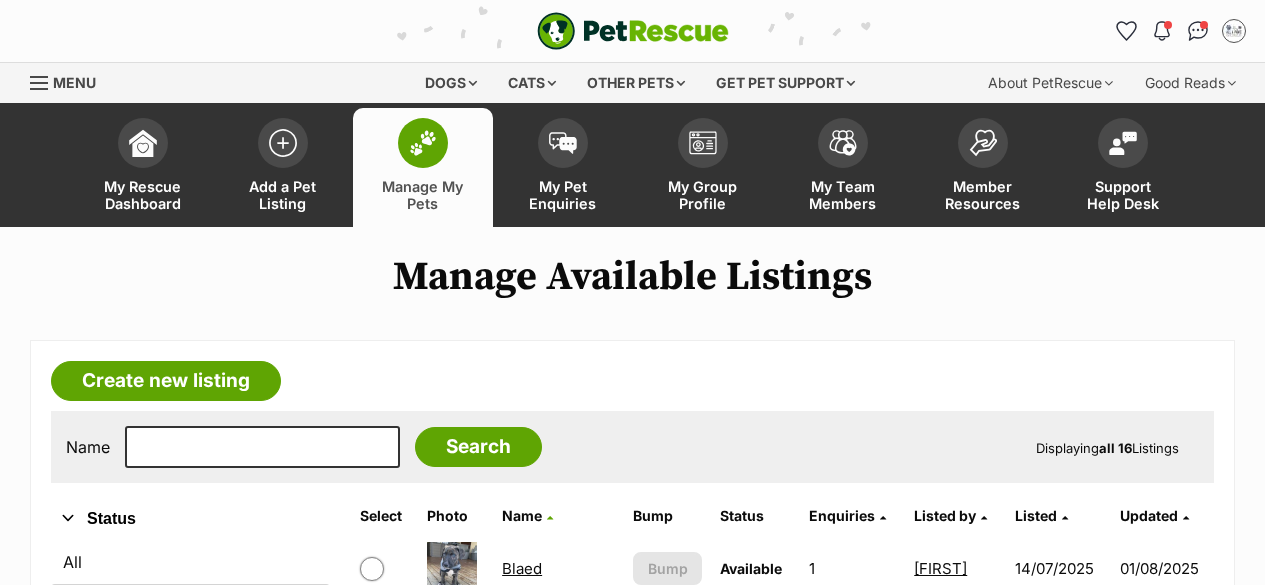 scroll, scrollTop: 200, scrollLeft: 0, axis: vertical 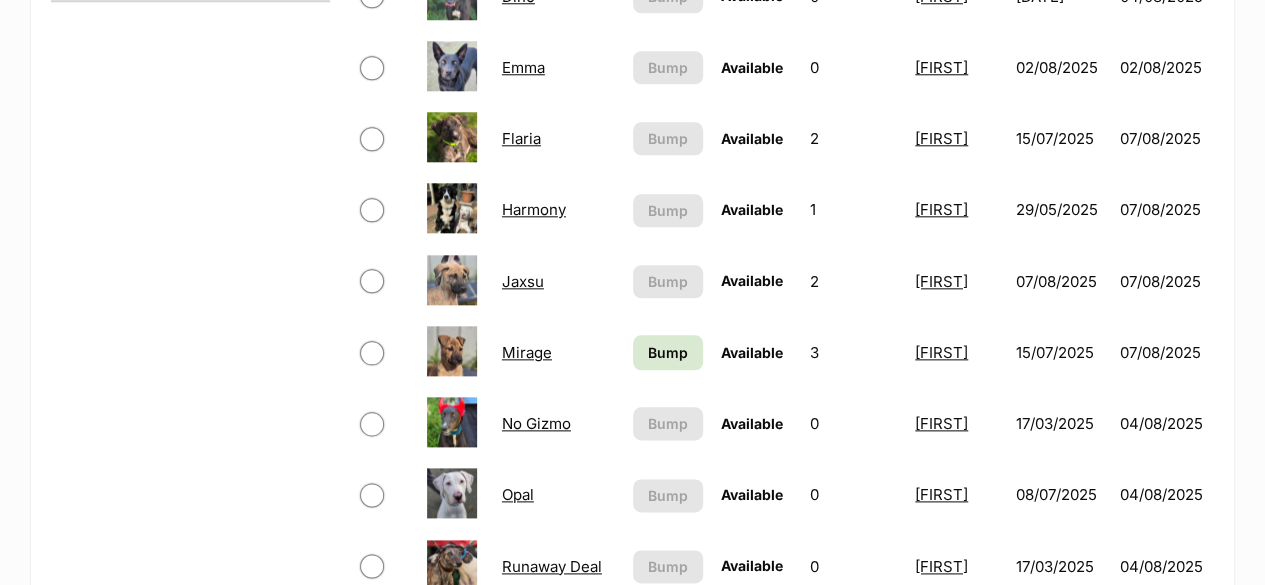 click on "Mirage" at bounding box center (527, 352) 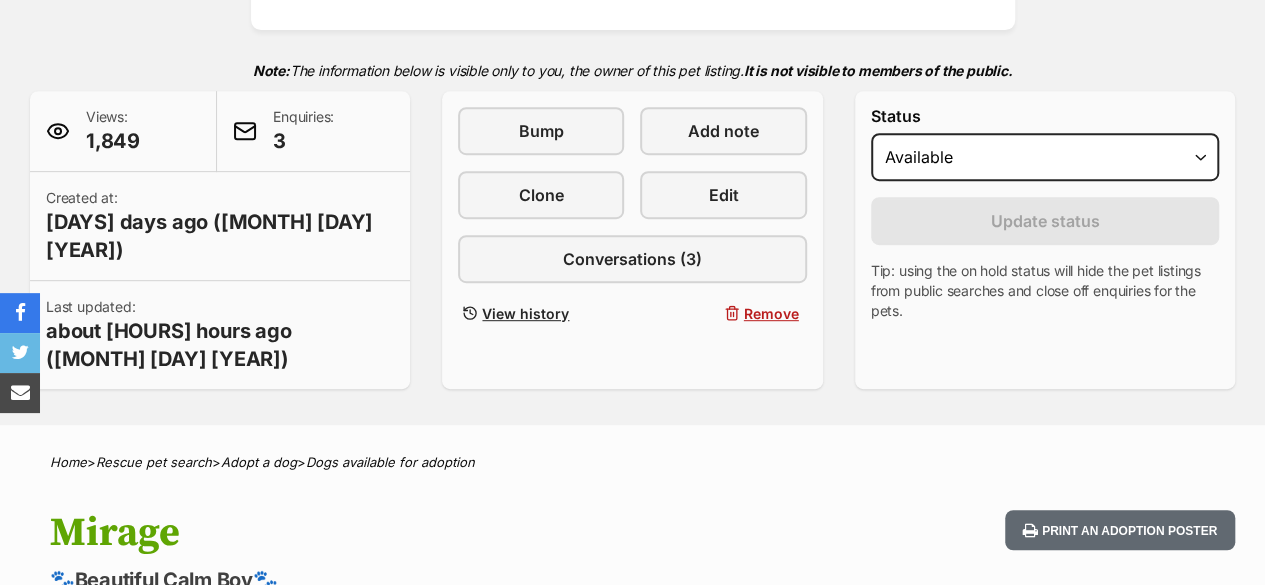 scroll, scrollTop: 600, scrollLeft: 0, axis: vertical 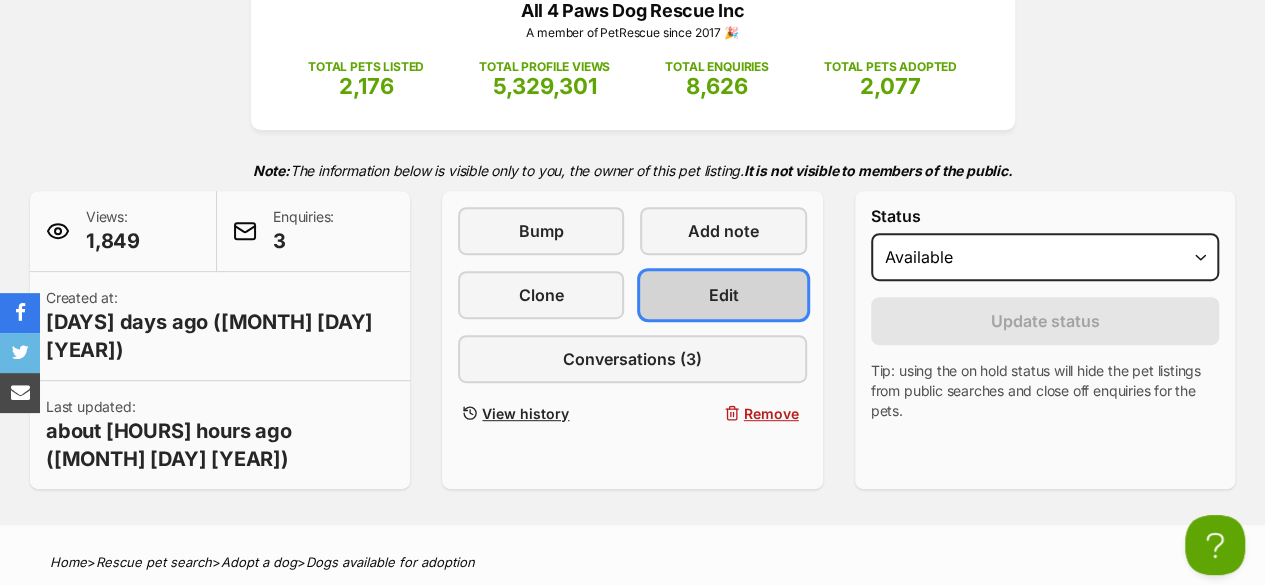 click on "Edit" at bounding box center (723, 295) 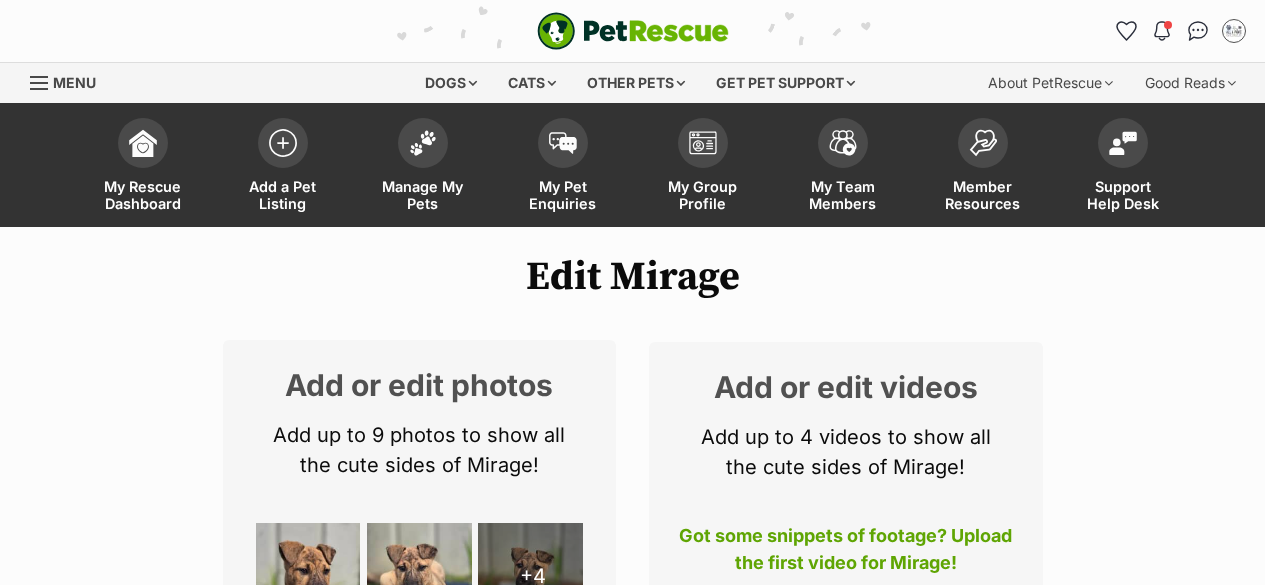 scroll, scrollTop: 800, scrollLeft: 0, axis: vertical 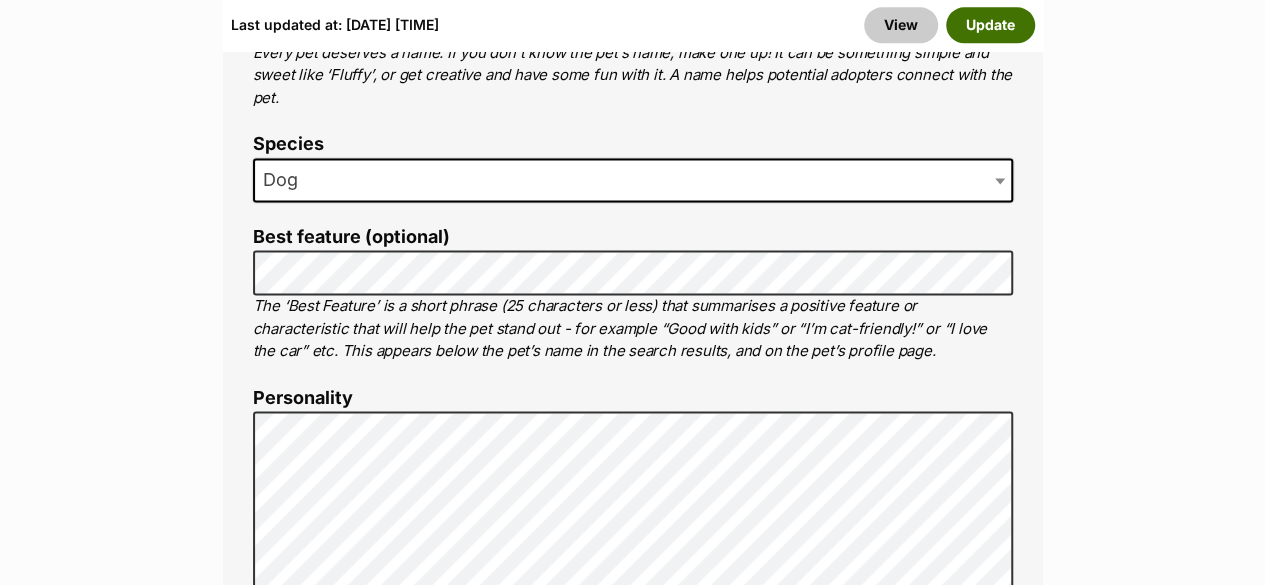 click on "Update" at bounding box center (990, 25) 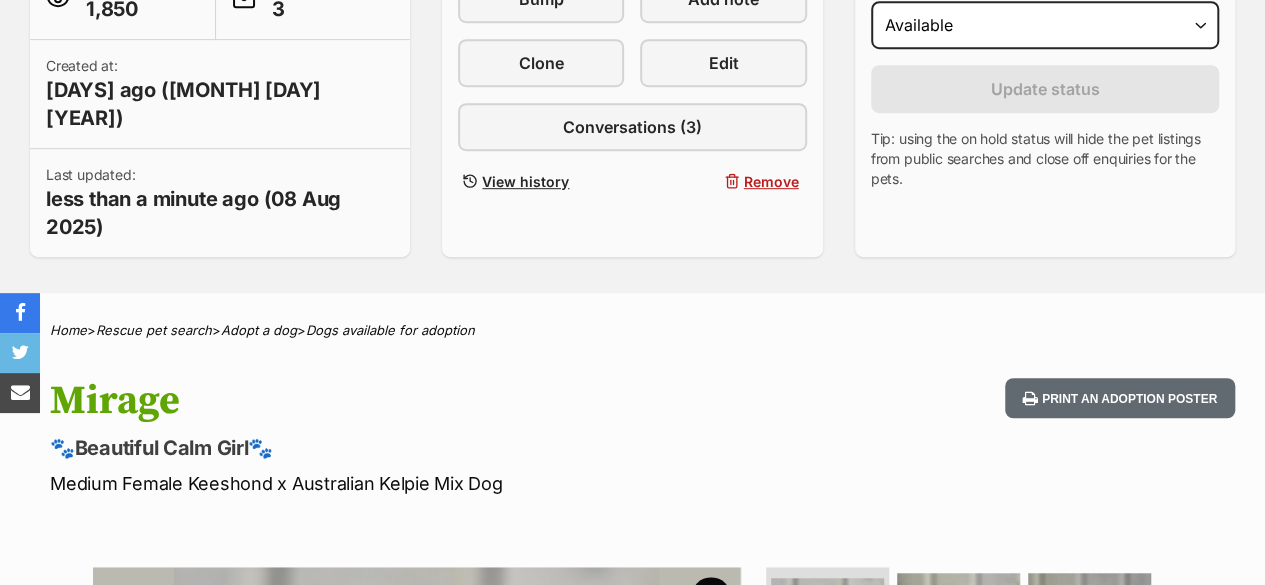 scroll, scrollTop: 600, scrollLeft: 0, axis: vertical 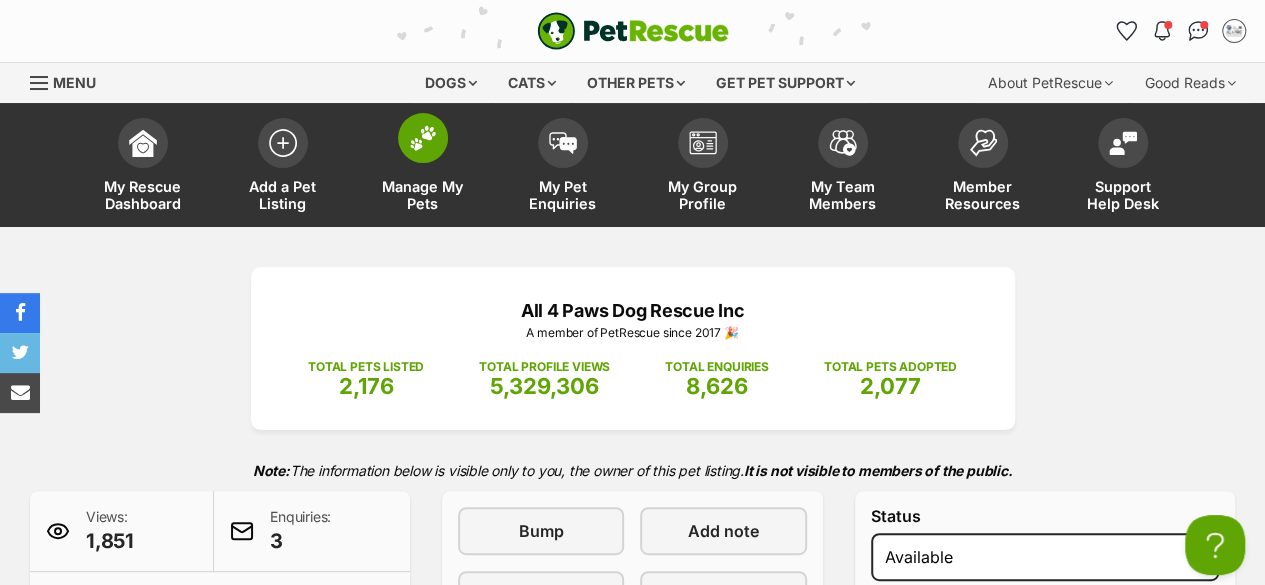 click on "Manage My Pets" at bounding box center [423, 195] 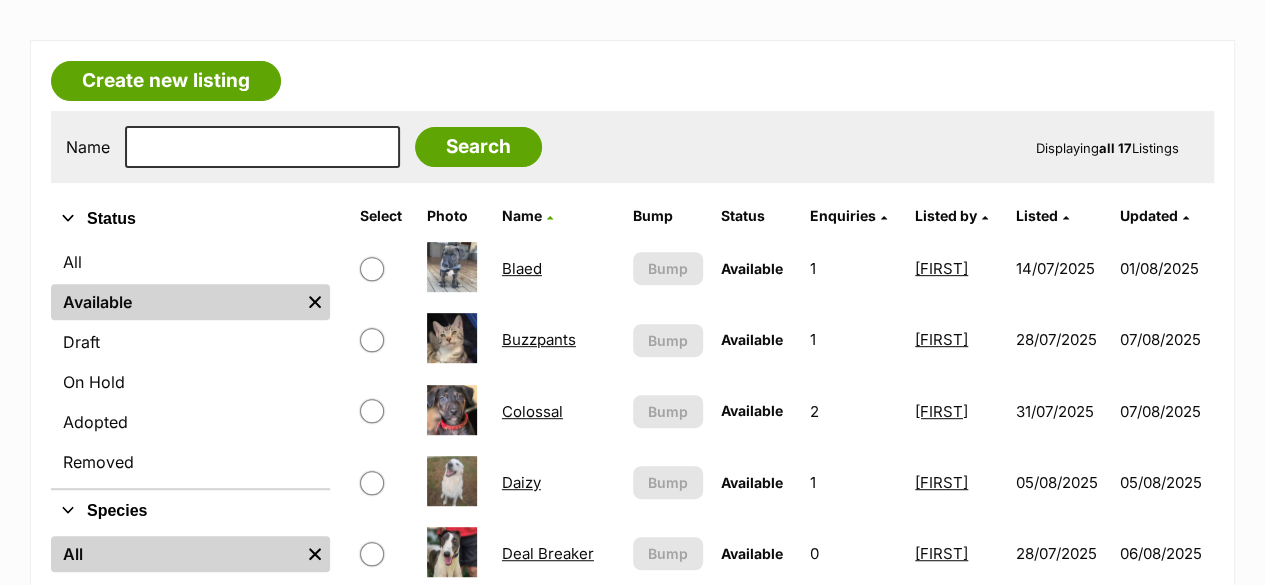 scroll, scrollTop: 300, scrollLeft: 0, axis: vertical 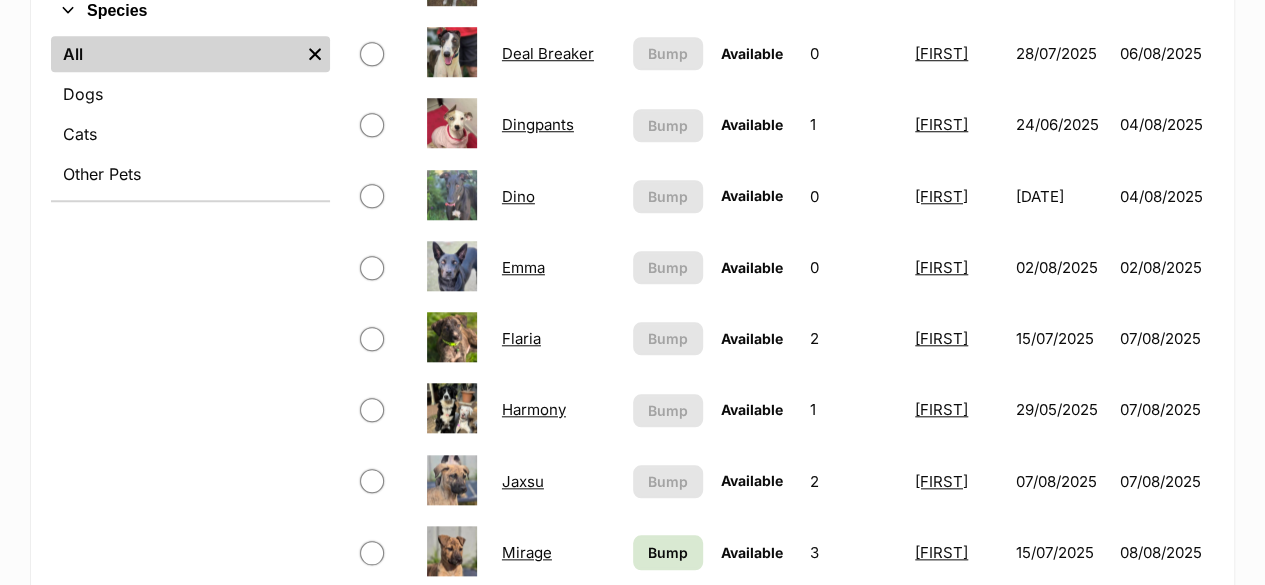 click on "Flaria" at bounding box center [521, 338] 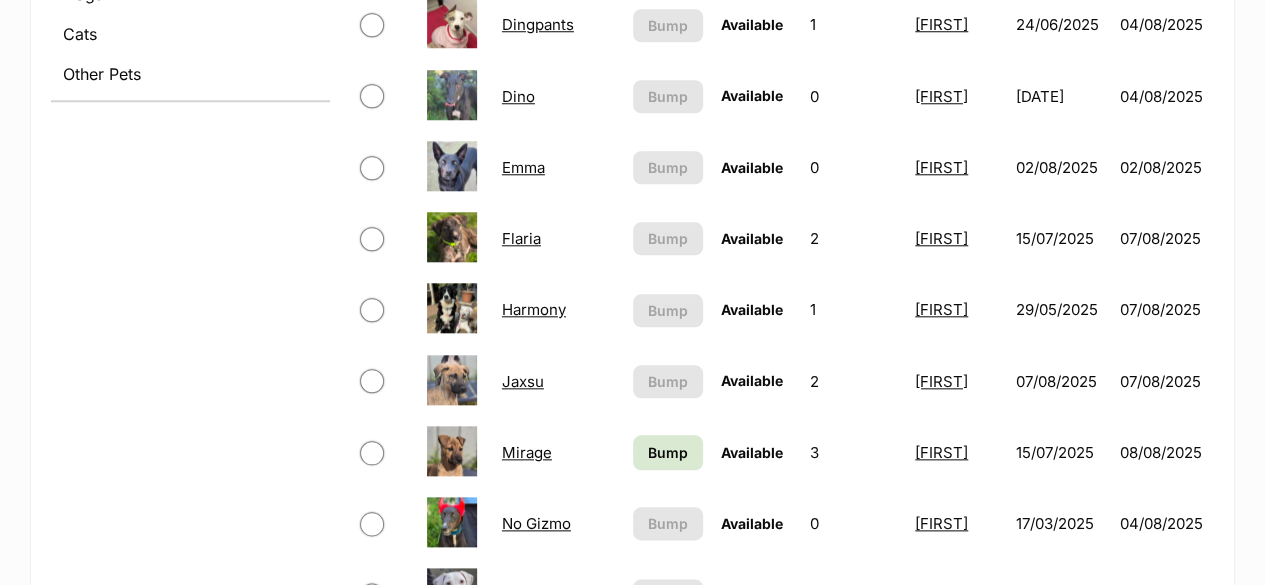 scroll, scrollTop: 1000, scrollLeft: 0, axis: vertical 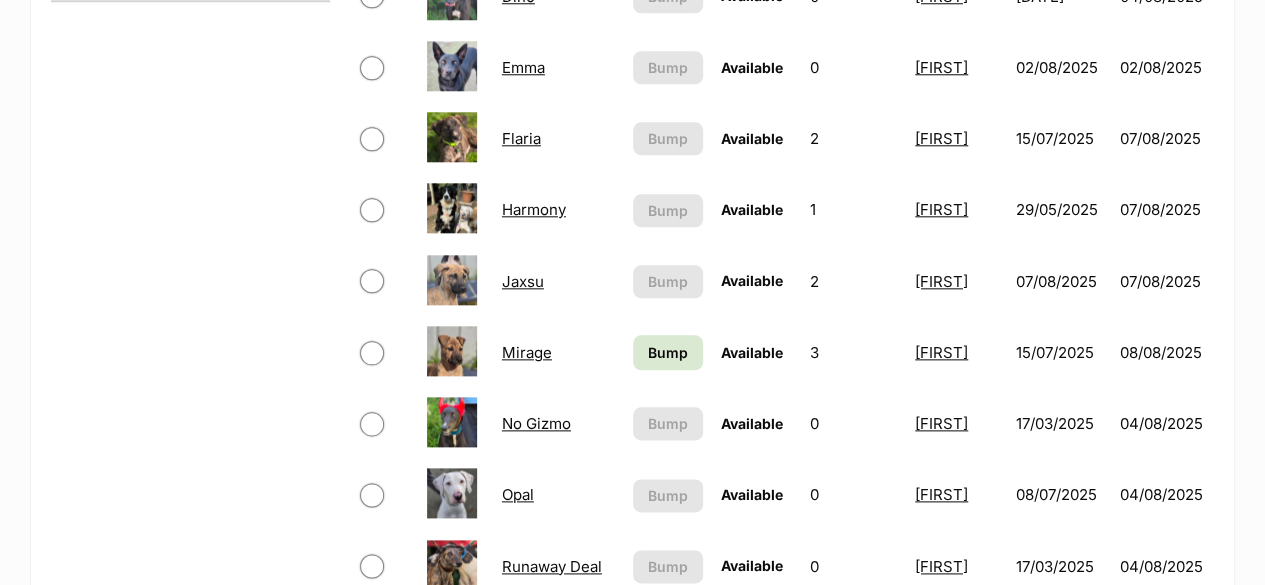click on "Jaxsu" at bounding box center (523, 281) 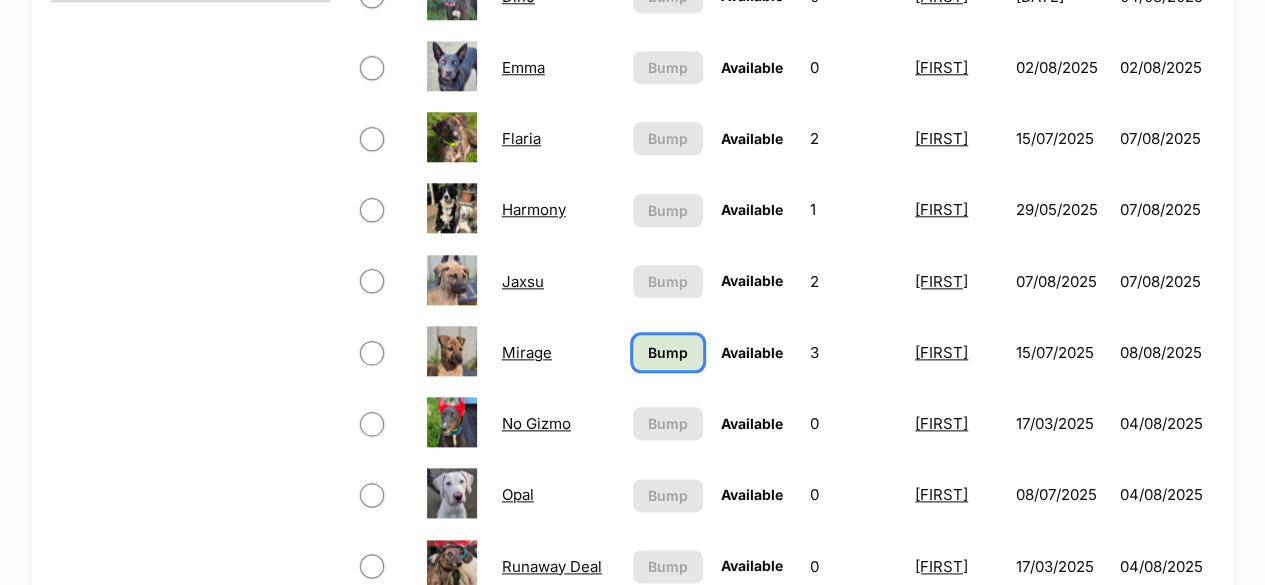 click on "Bump" at bounding box center [668, 352] 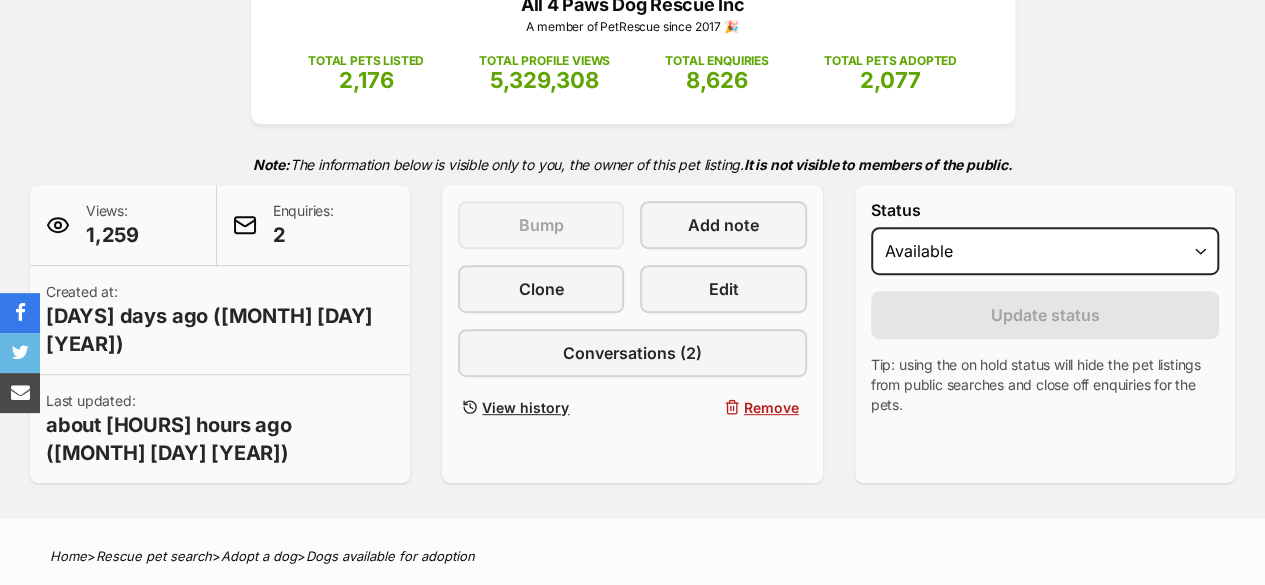 scroll, scrollTop: 400, scrollLeft: 0, axis: vertical 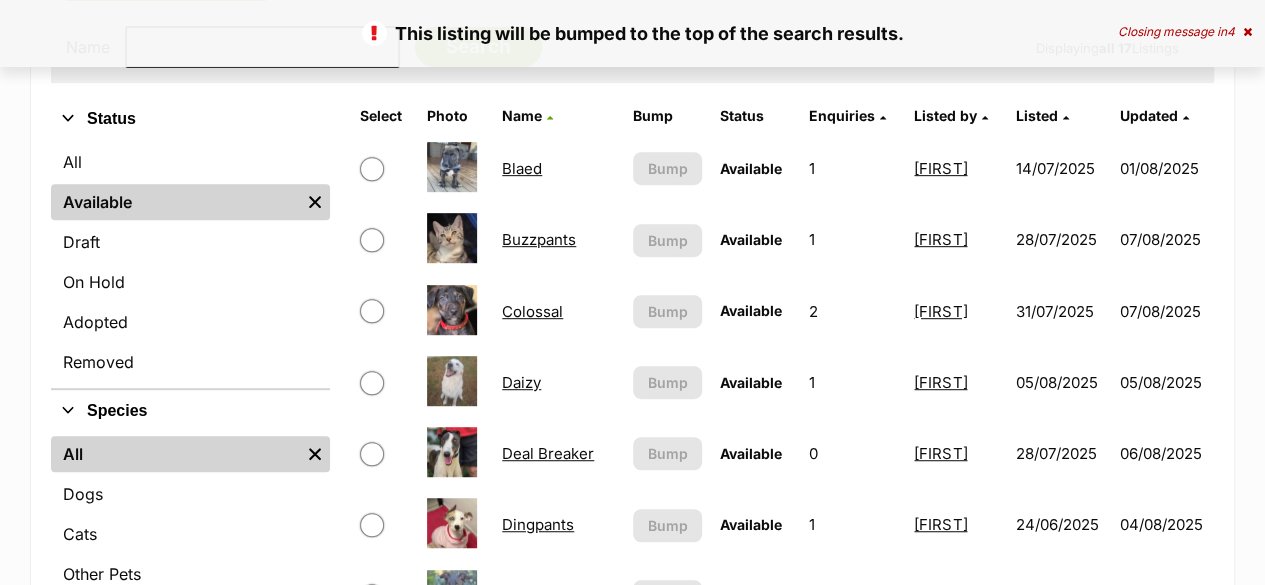 click on "Blaed" at bounding box center [522, 168] 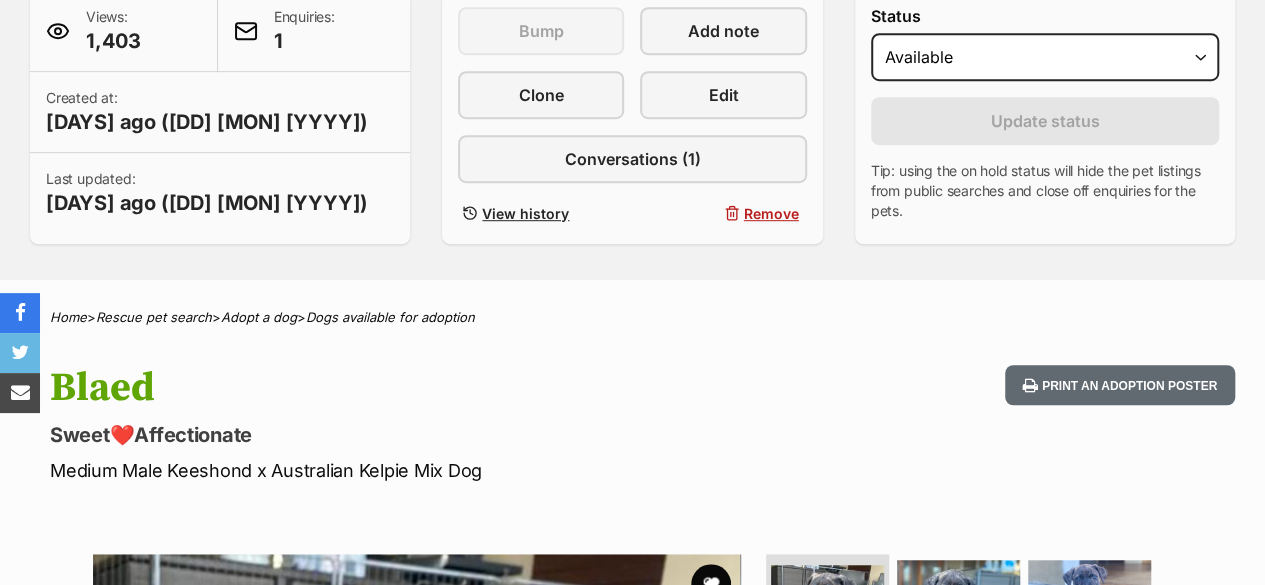 scroll, scrollTop: 588, scrollLeft: 0, axis: vertical 